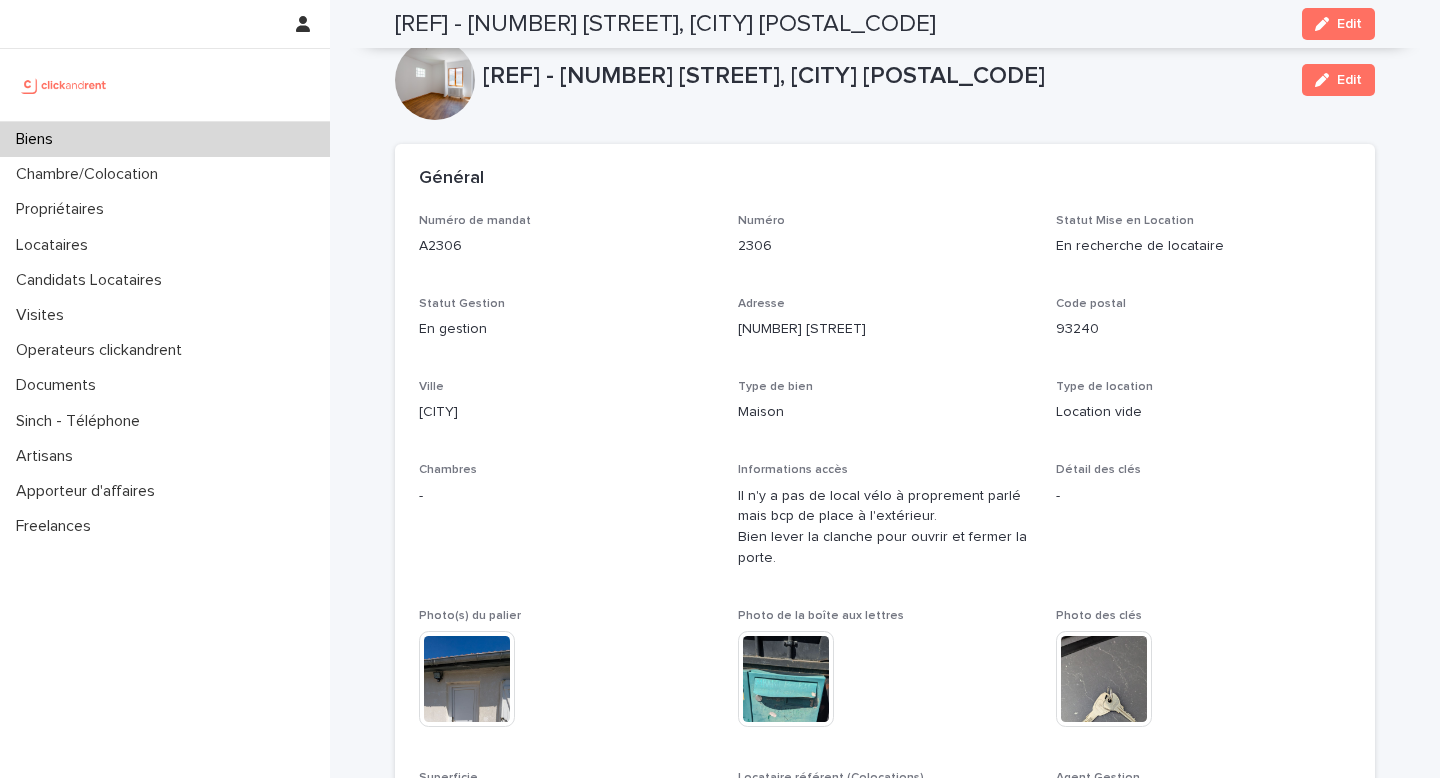 scroll, scrollTop: 0, scrollLeft: 0, axis: both 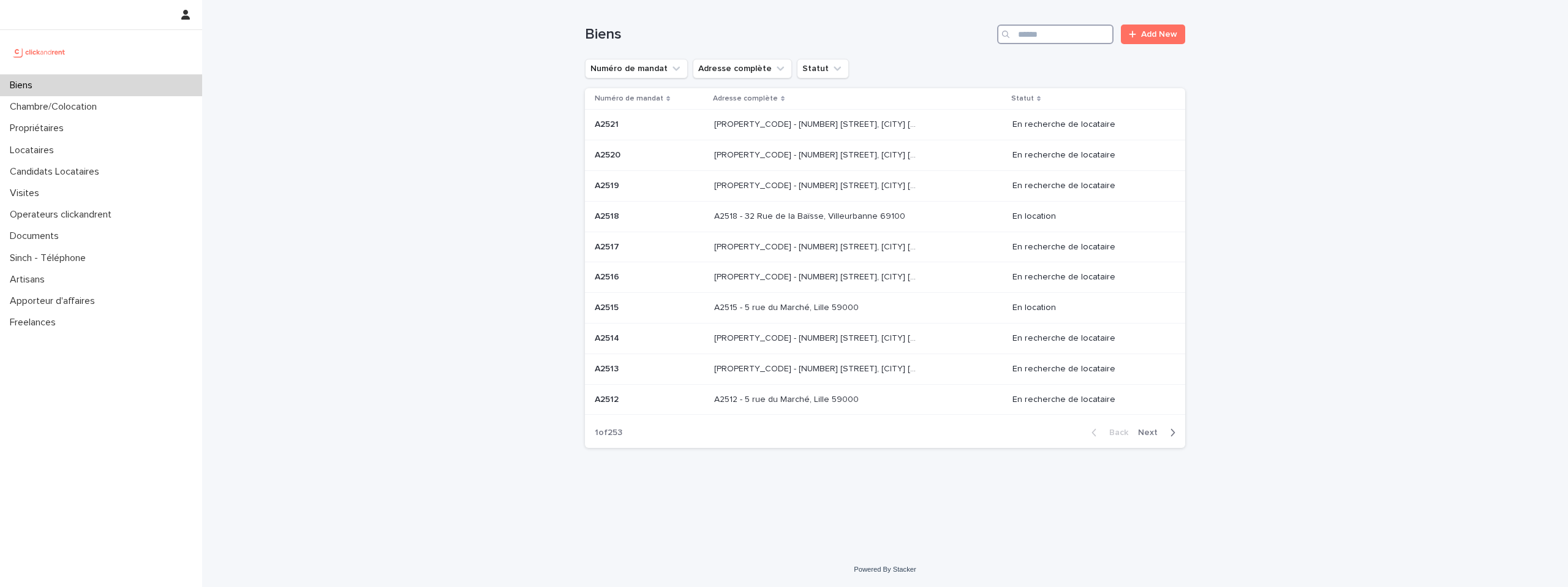 click at bounding box center [1055, 34] 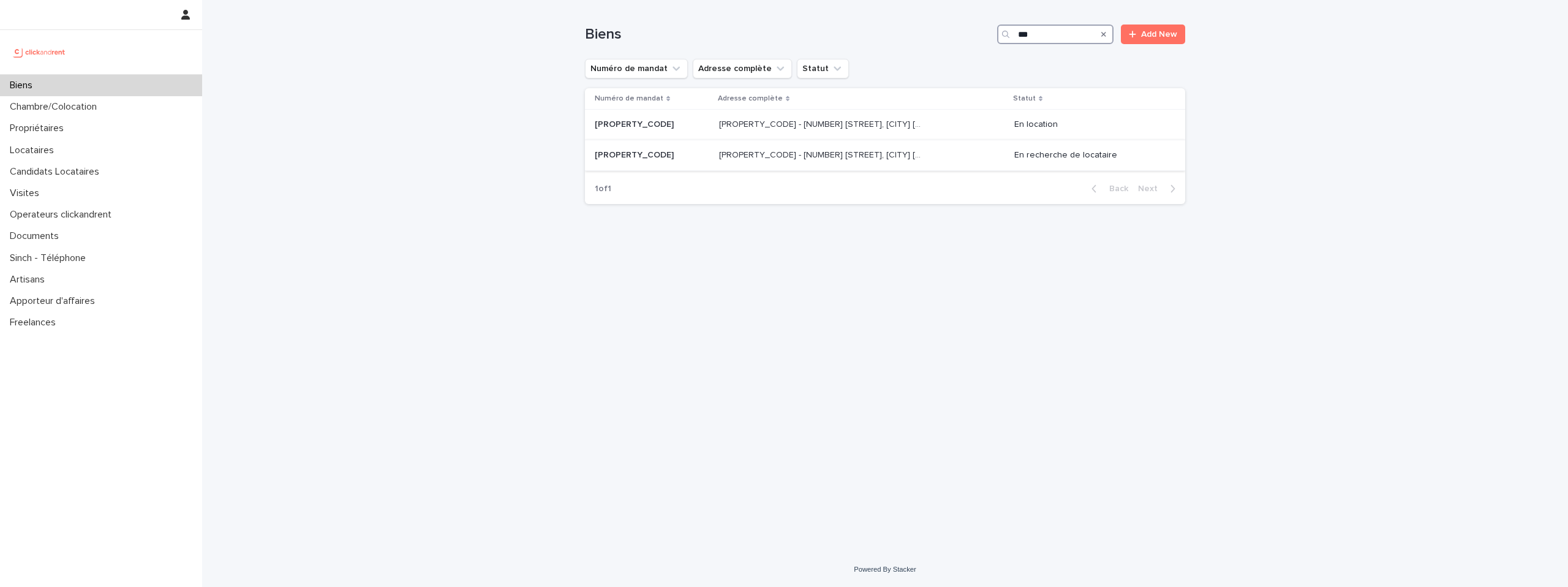 type on "***" 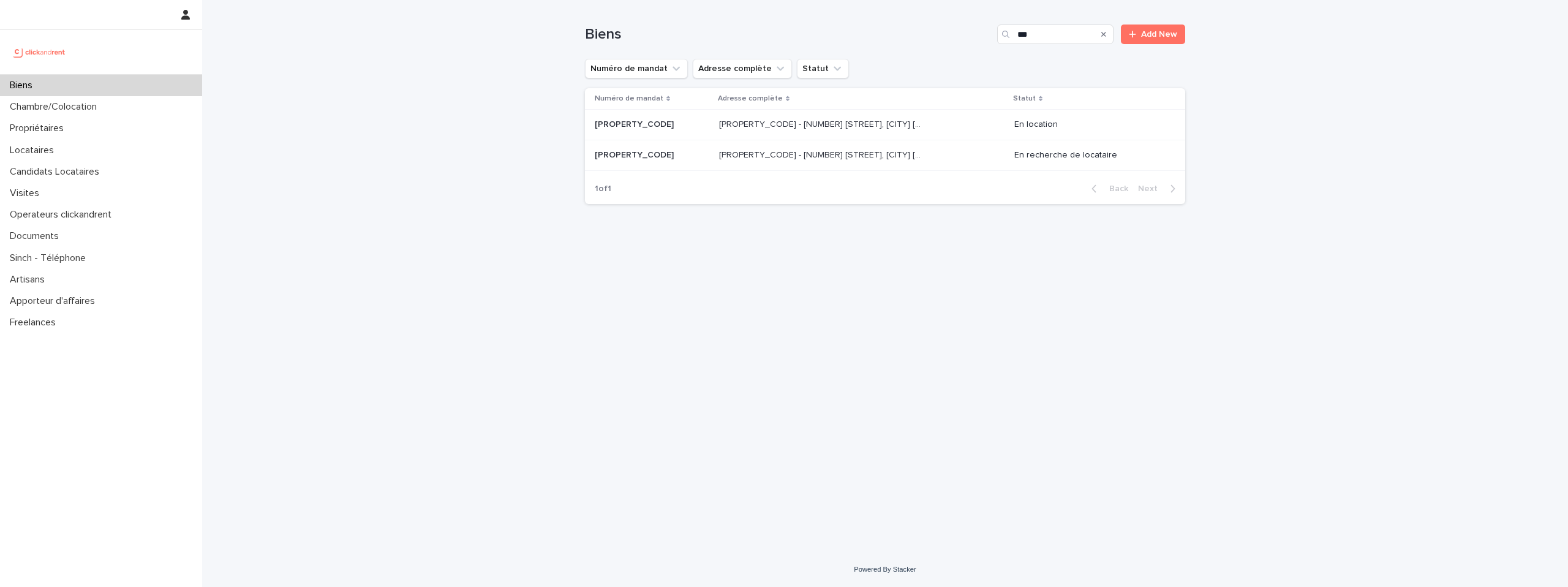 click on "[PROPERTY_CODE] - [NUMBER] [STREET], [CITY] [POSTAL_CODE]" at bounding box center [822, 154] 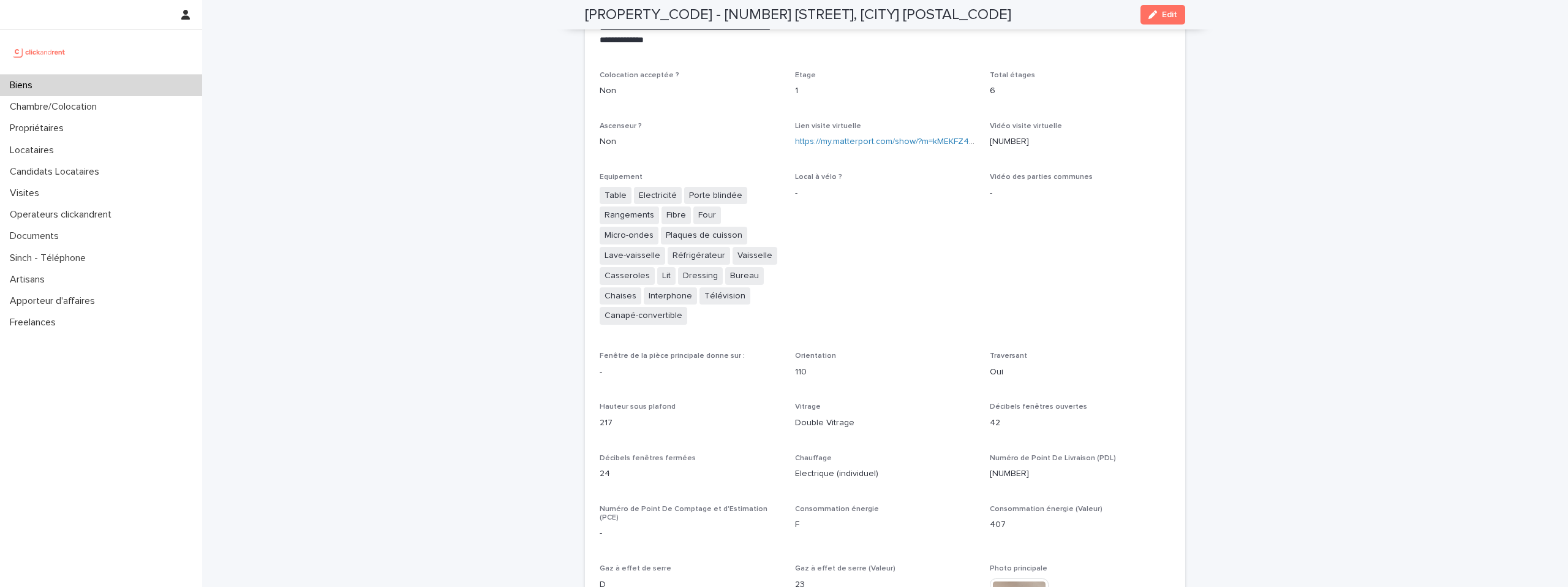 scroll, scrollTop: 2653, scrollLeft: 0, axis: vertical 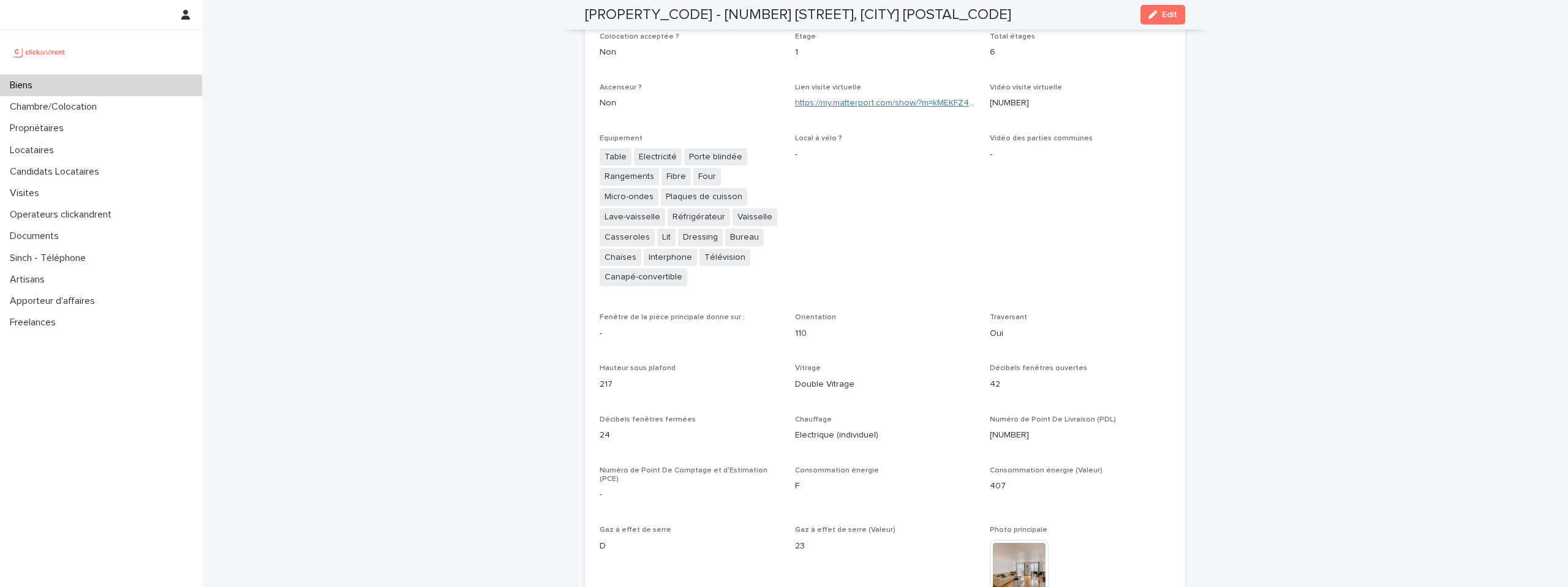 click on "https://my.matterport.com/show/?m=kMEKFZ41GjW" at bounding box center (891, 103) 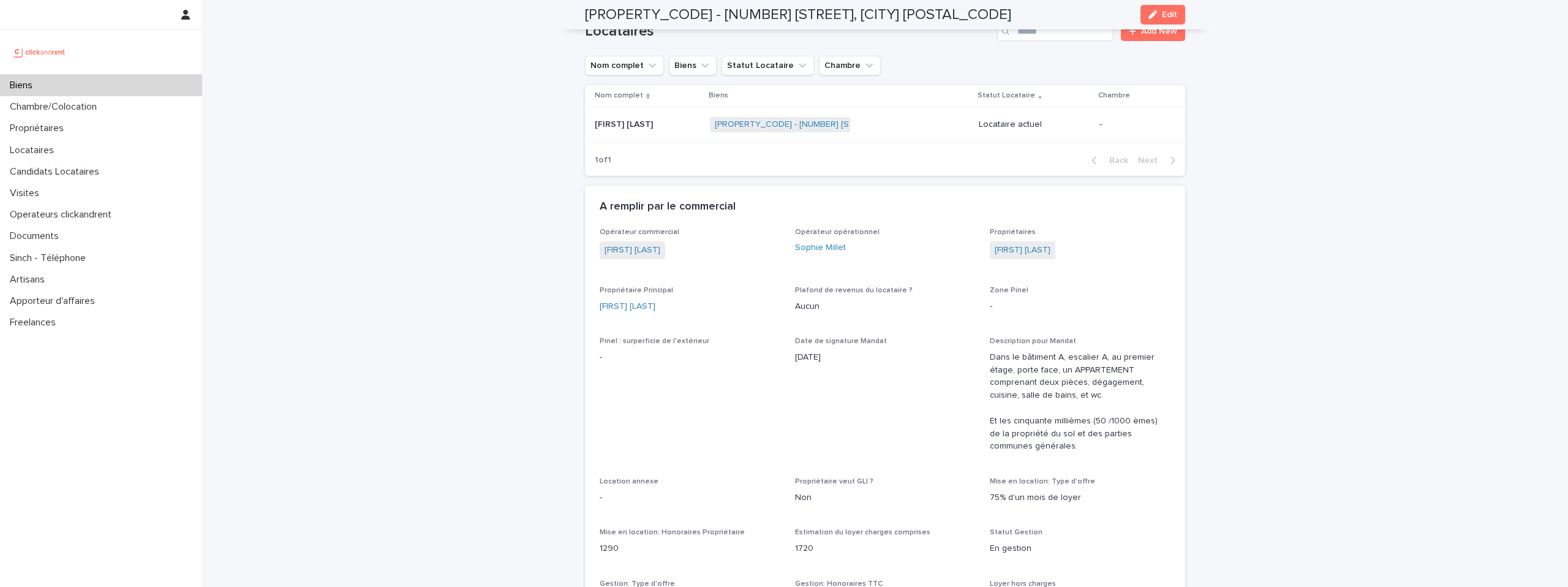 scroll, scrollTop: 0, scrollLeft: 0, axis: both 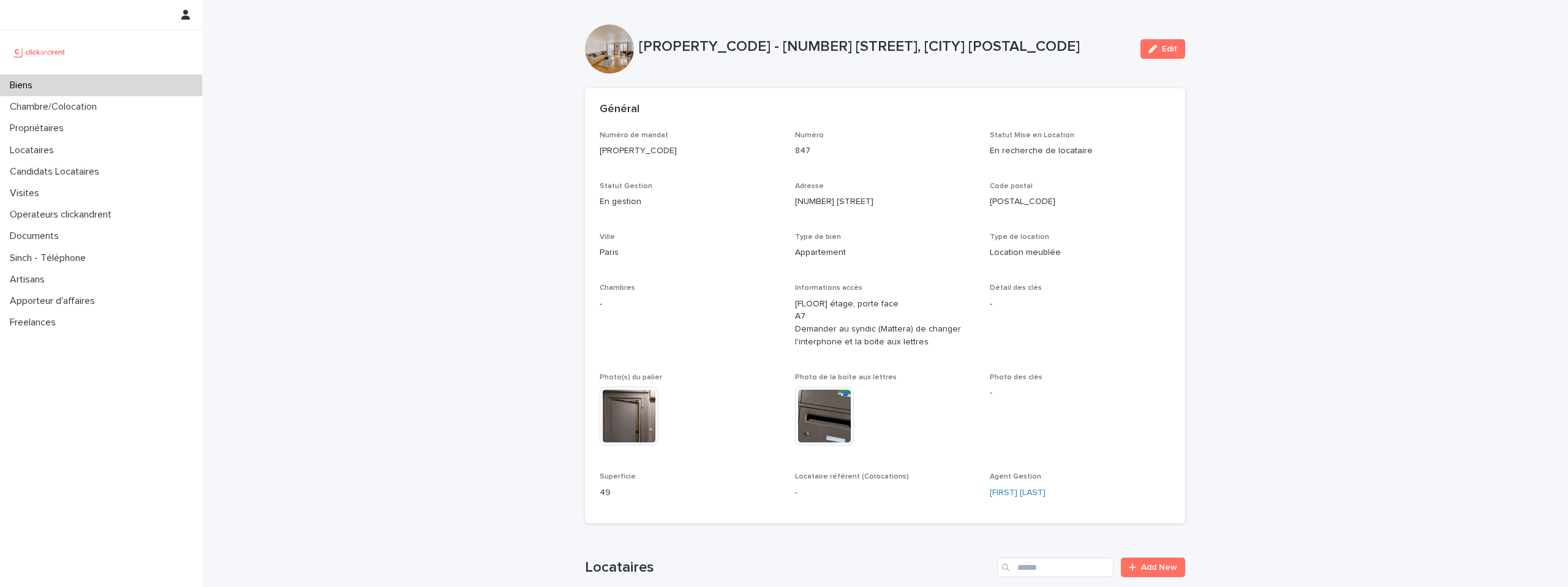 click at bounding box center [609, 49] 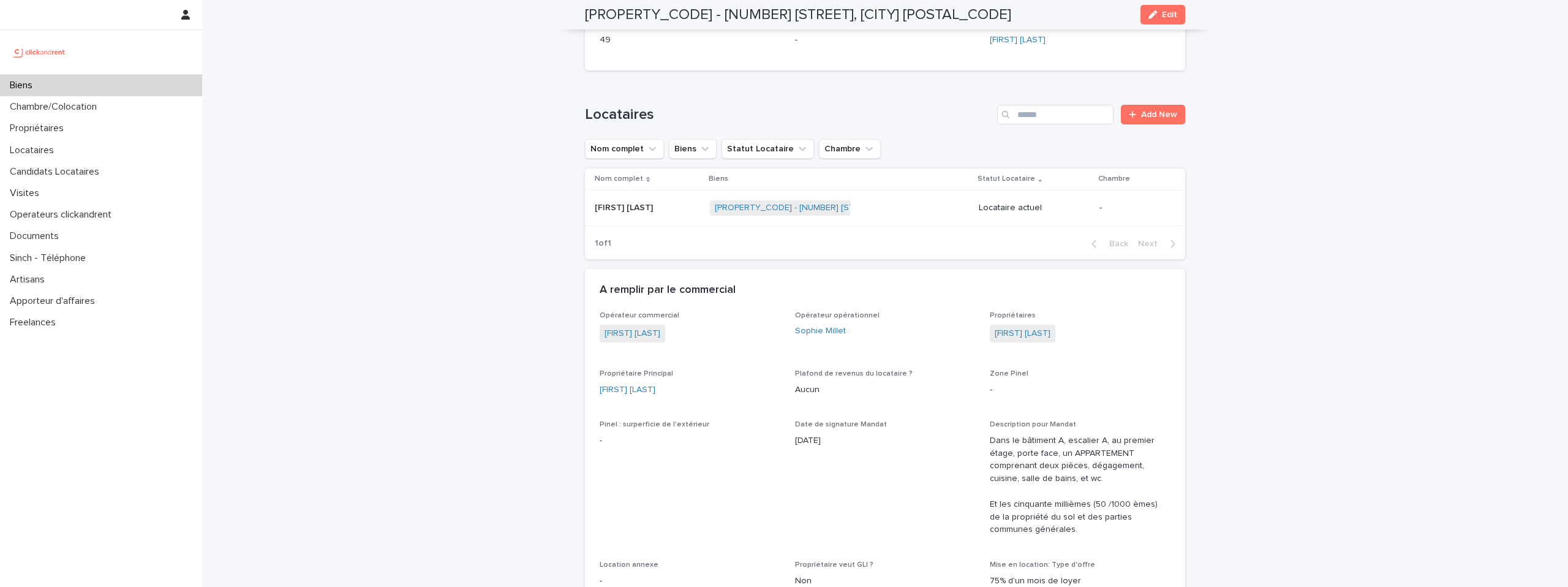scroll, scrollTop: 455, scrollLeft: 0, axis: vertical 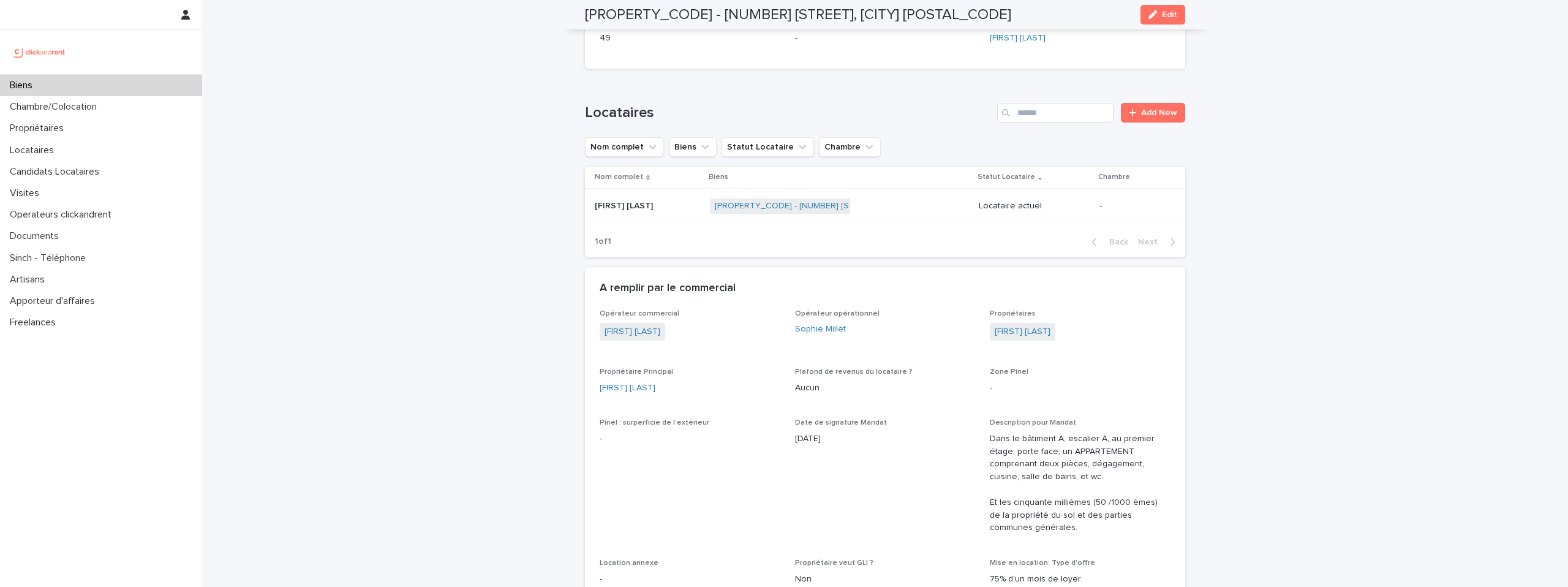 click on "Numéro de mandat [PROPERTY_CODE] Numéro [NUMBER] Statut Mise en Location En recherche de locataire Statut Gestion En gestion Adresse [NUMBER] [STREET] Code postal [POSTAL_CODE] Ville [CITY] Type de bien Appartement Type de location Location meublée Chambres - Informations accès [FLOOR] étage, porte face
A7
Demander au syndic (Mattera) de changer l'interphone et la boite aux lettres. Détail des clés - Photo(s) du palier This file cannot be opened Download File Photo de la boîte aux lettres This file cannot be opened Download File Photo des clés - Superficie 49 Locataire référent (Colocations) - Agent Gestion [FIRST] [LAST] Locataires Add New Nom complet Biens" at bounding box center (885, 2010) 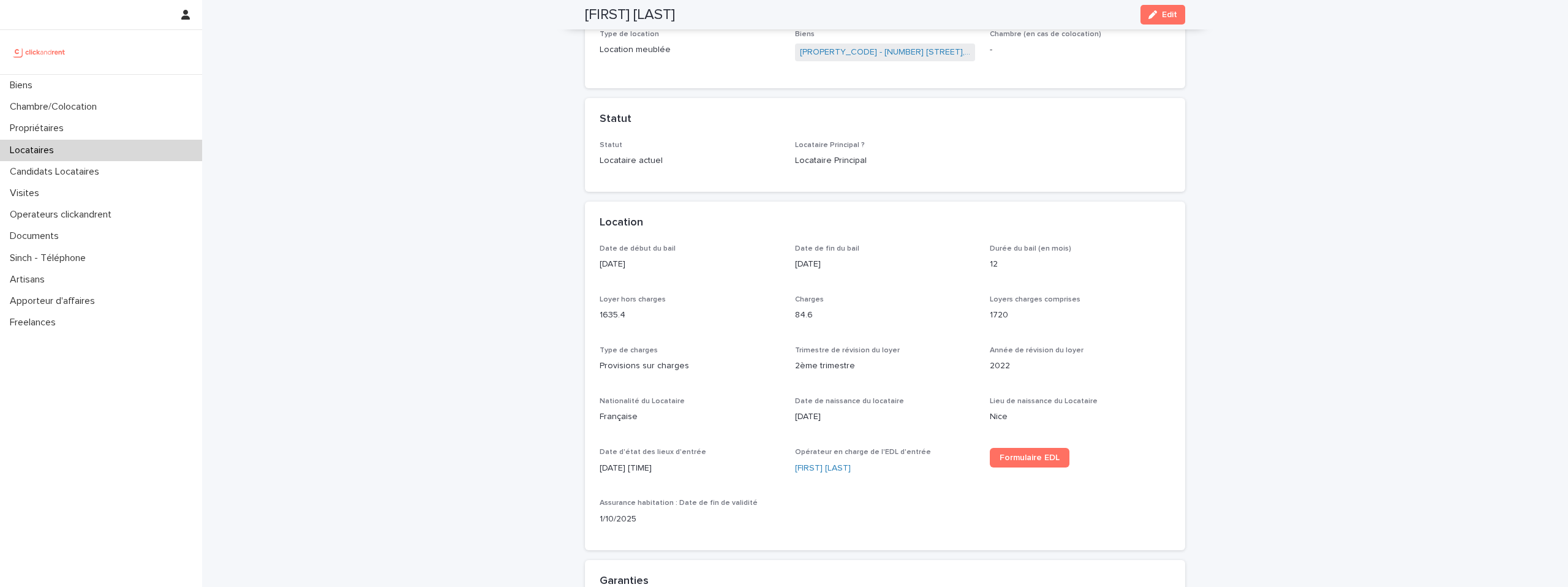 scroll, scrollTop: 201, scrollLeft: 0, axis: vertical 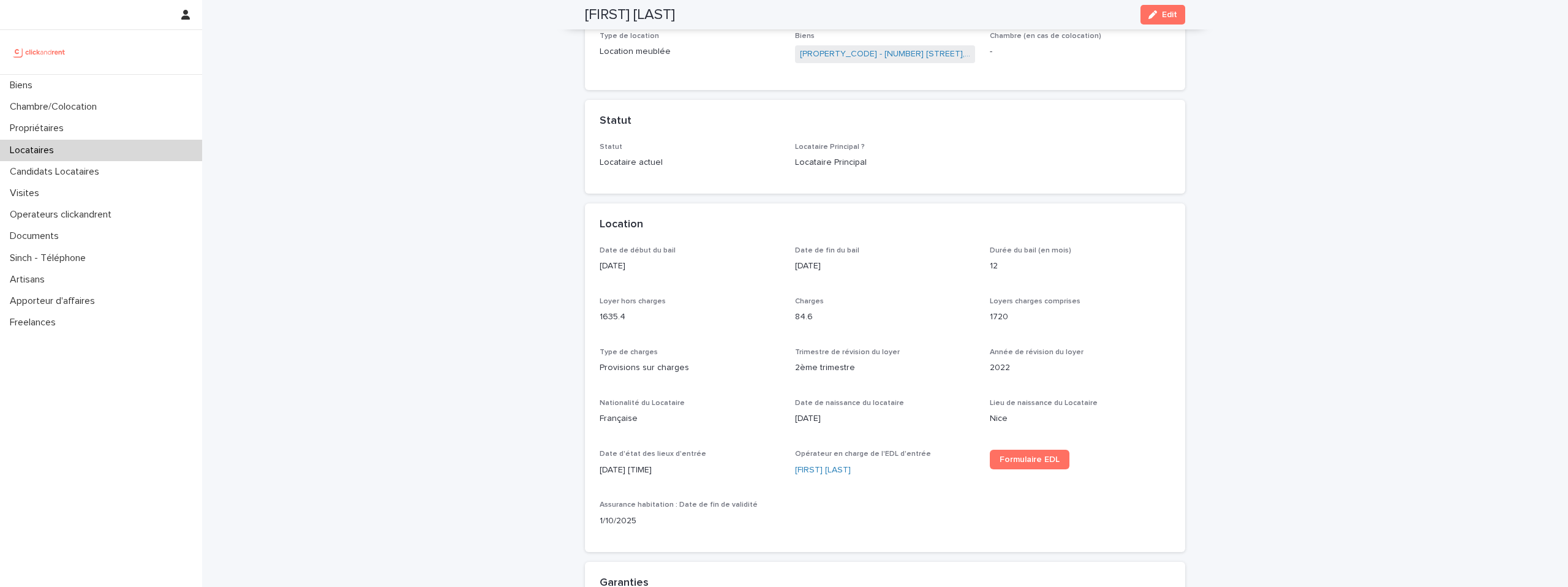 click on "Statut Locataire actuel Locataire Principal ? Locataire Principal" at bounding box center [885, 168] 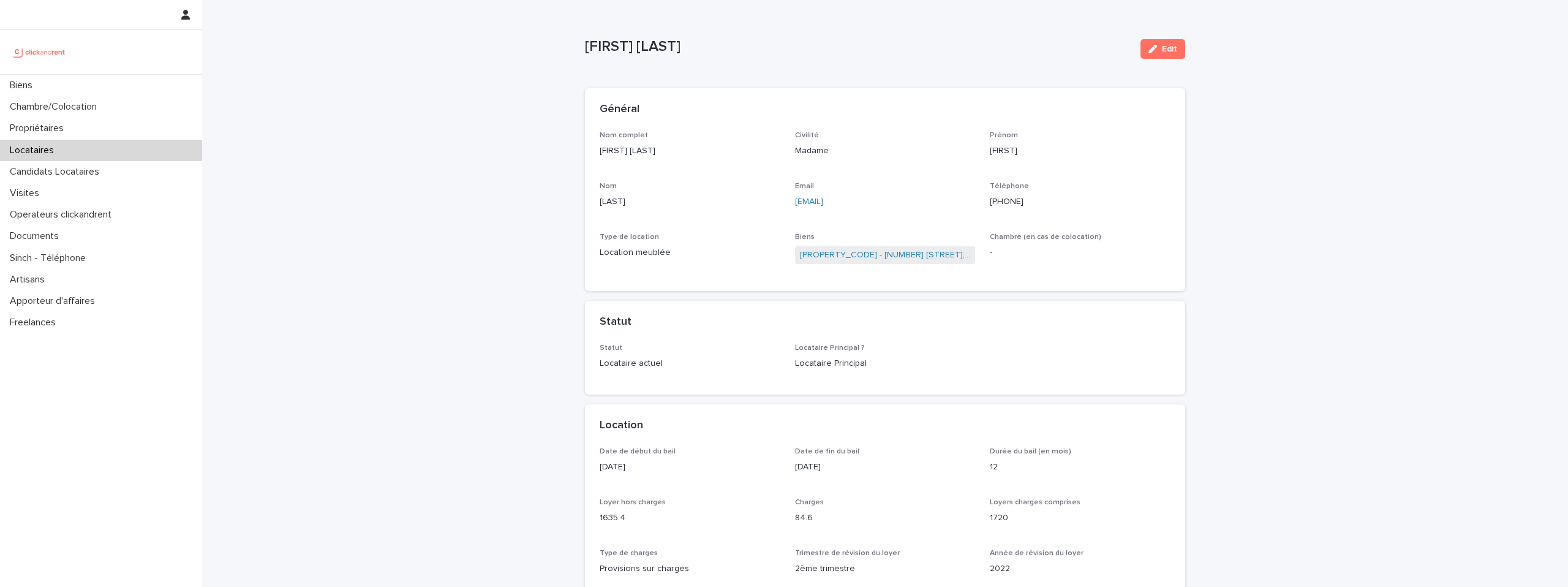 click on "Général Nom complet [FIRST] [LAST] Civilité Madame Prénom [FIRST] Nom [LAST] Email [EMAIL] Téléphone [PHONE] Type de location Location meublée Biens [PROPERTY_CODE] - [NUMBER] [STREET], [CITY] [POSTAL_CODE] Chambre (en cas de colocation) - Statut Statut Locataire actuel Locataire Principal ? Locataire Principal Location Date de début du bail [DATE] Date de fin du bail [DATE] Durée du bail (en mois) 12 Loyer hors charges [PRICE] Charges [PRICE] Loyers charges comprises [PRICE] Type de charges Provisions sur charges Trimestre de révision du loyer 2ème trimestre Année de révision du loyer 2022 Nationalité du Locataire Française Date de naissance du locataire [DATE] Lieu de naissance du Locataire [CITY] [DATE] -" at bounding box center [885, 1023] 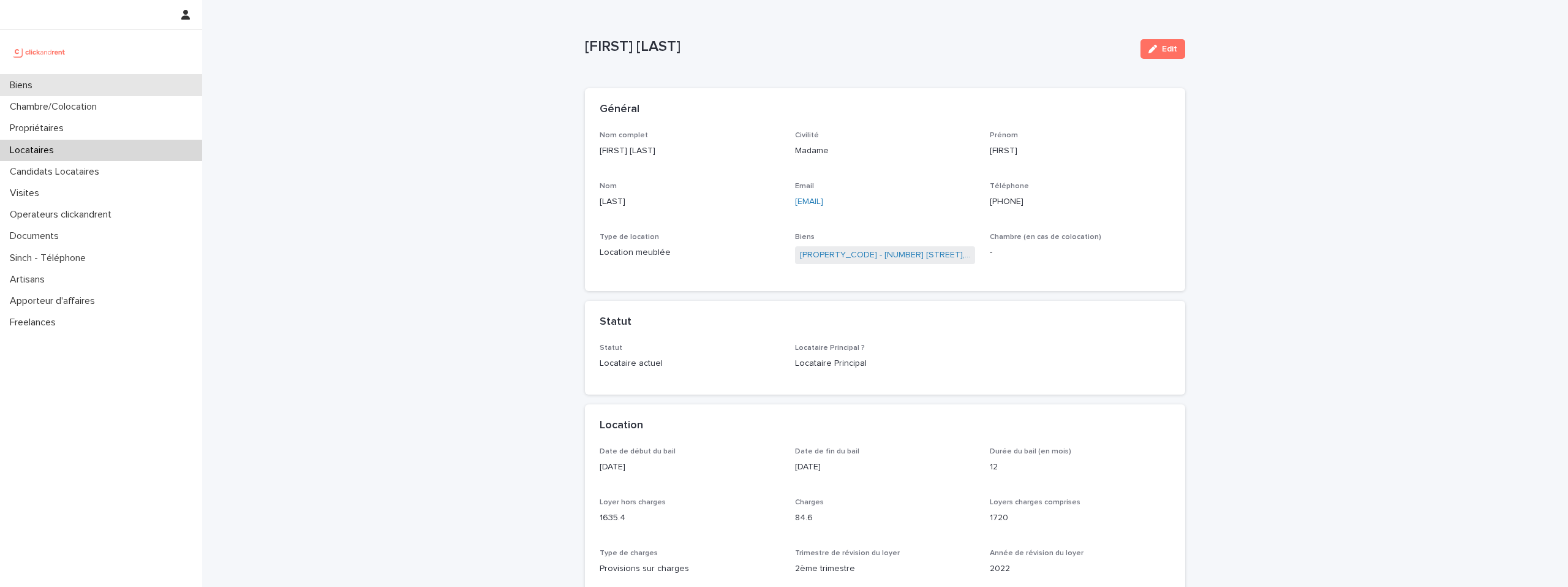 click on "Biens" at bounding box center [101, 85] 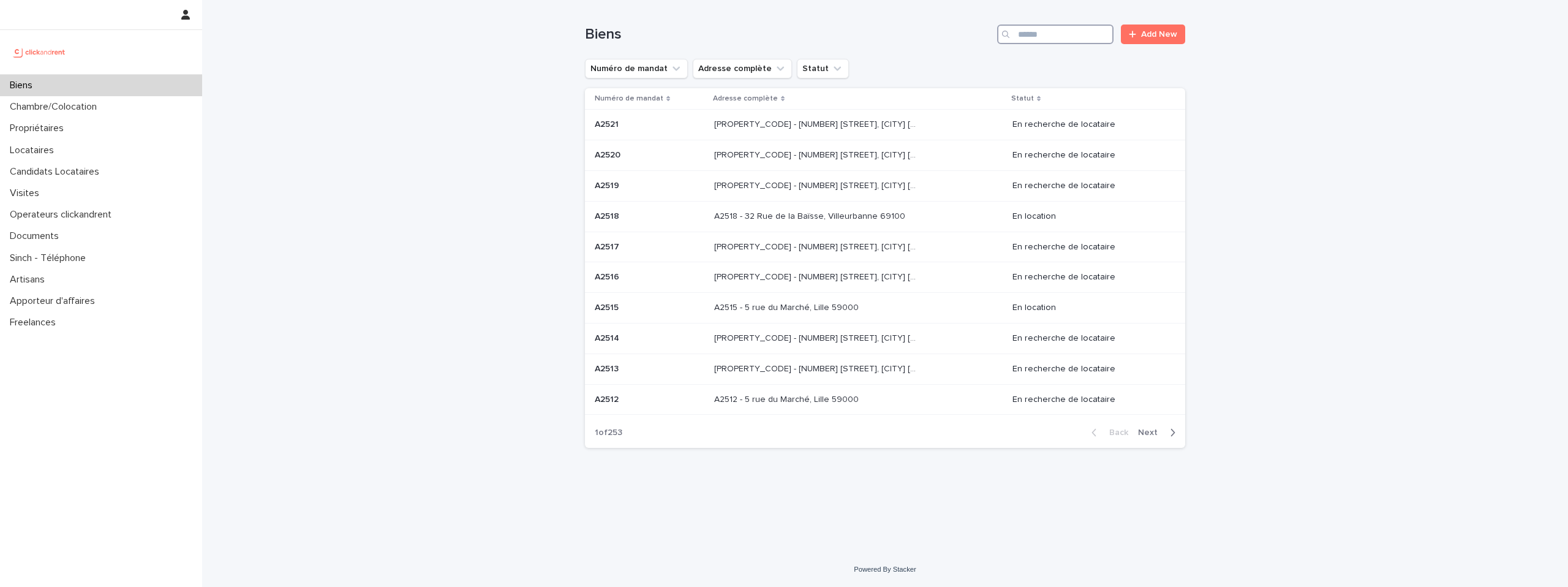 click at bounding box center (1055, 34) 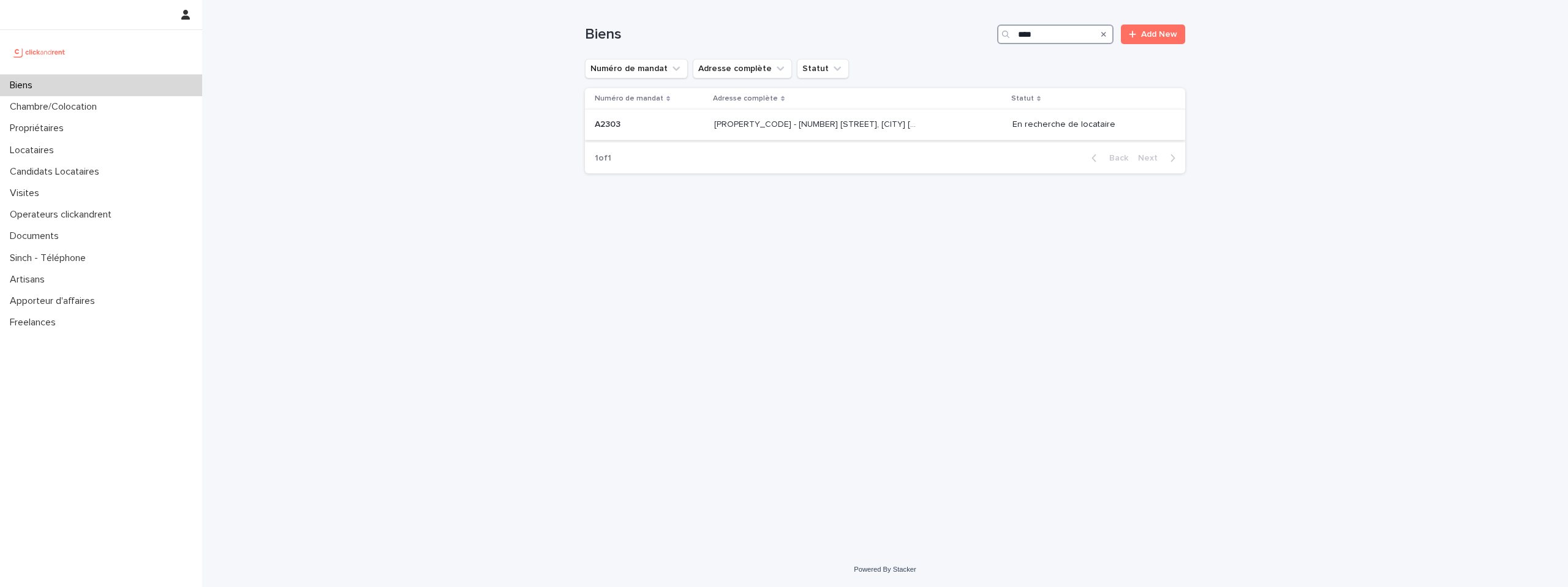 type on "****" 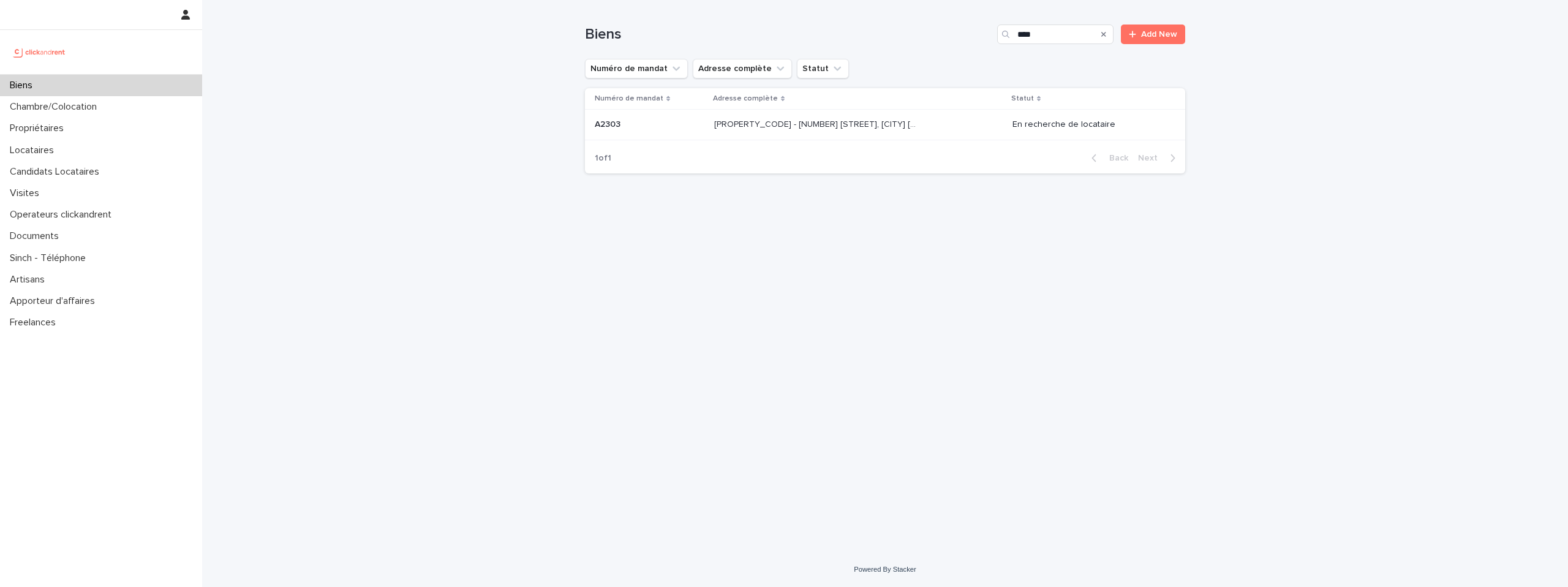 click on "[PROPERTY_CODE] - [NUMBER] [STREET], [CITY] [POSTAL_CODE] [PROPERTY_CODE] - [NUMBER] [STREET], [CITY] [POSTAL_CODE]" at bounding box center (858, 124) 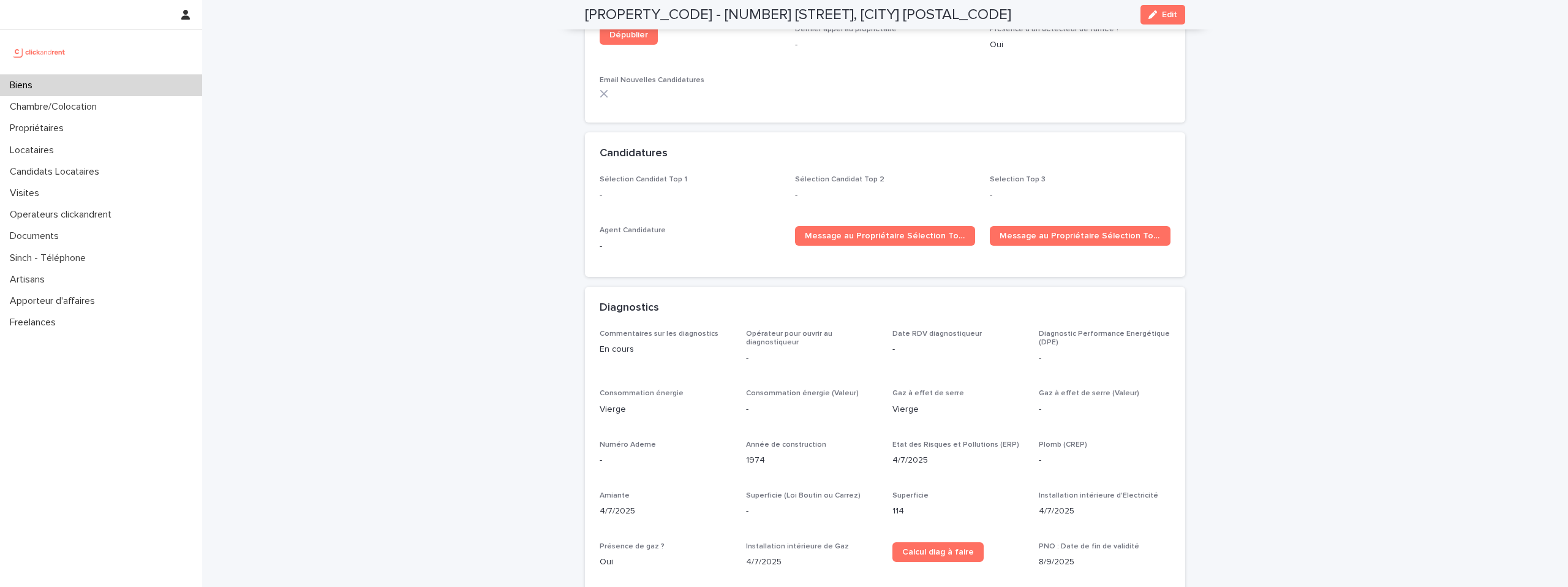 scroll, scrollTop: 3760, scrollLeft: 0, axis: vertical 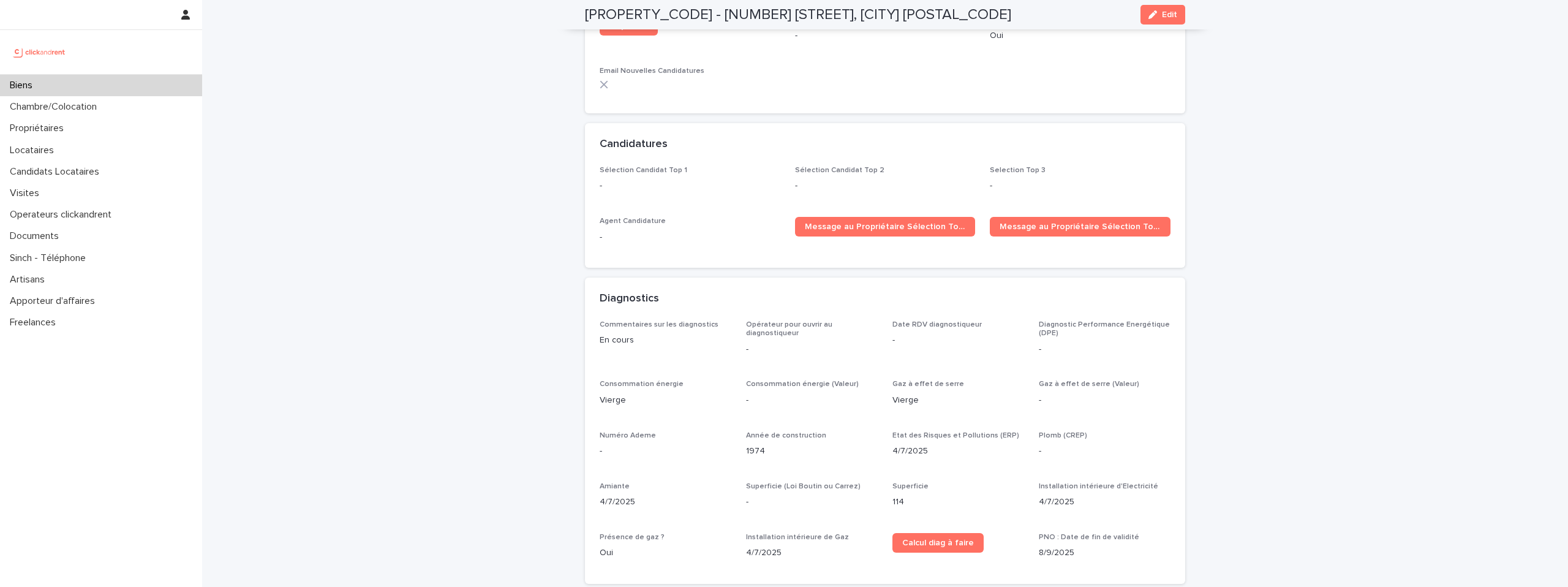 click on "Diagnostics" at bounding box center [885, 299] 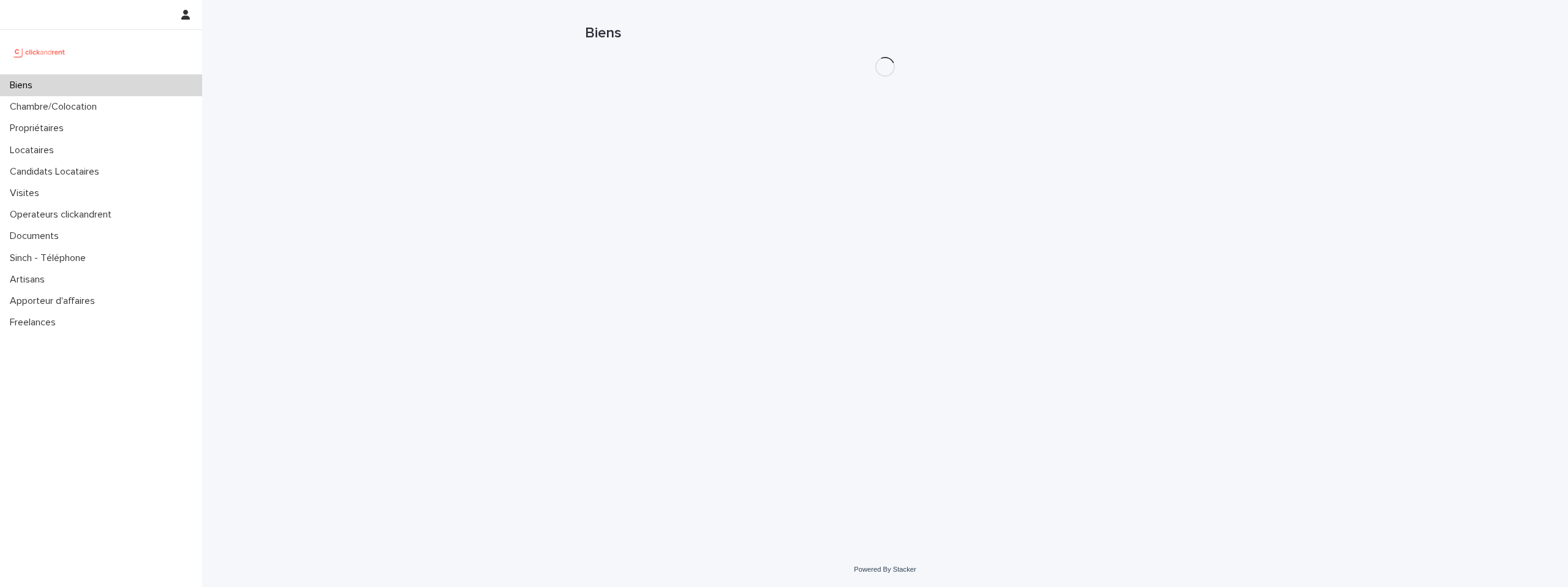 scroll, scrollTop: 0, scrollLeft: 0, axis: both 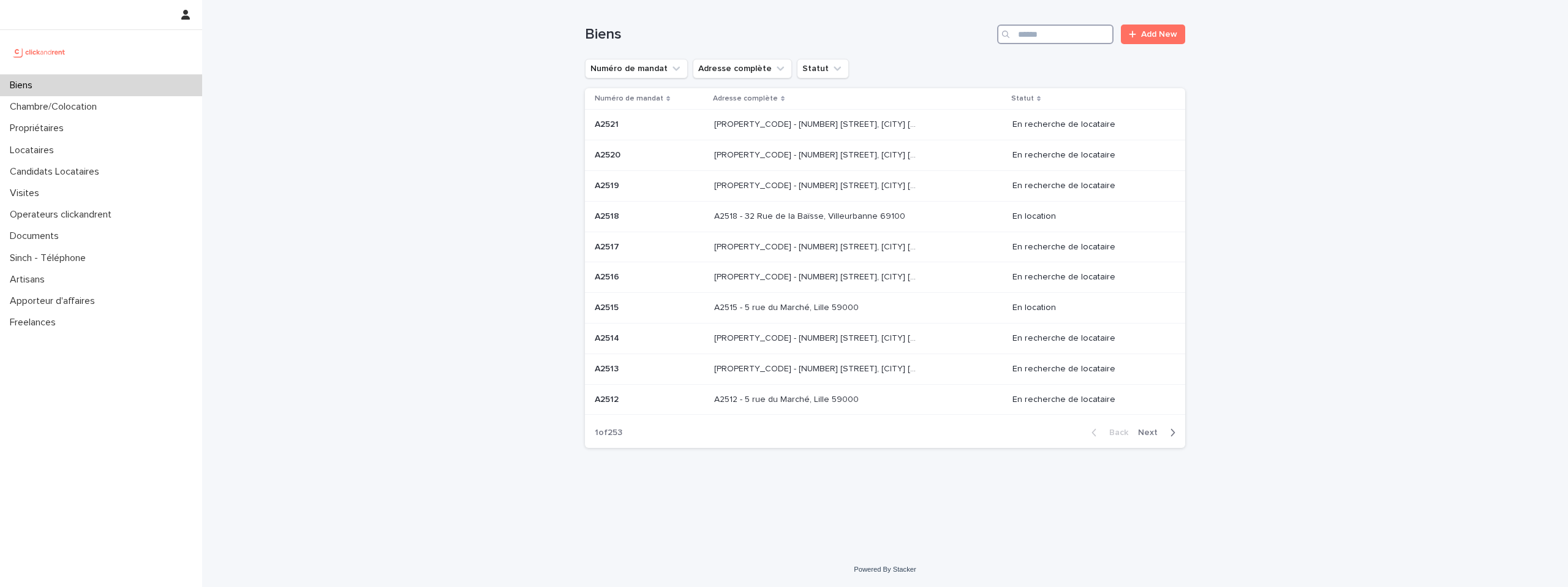 click at bounding box center (1055, 34) 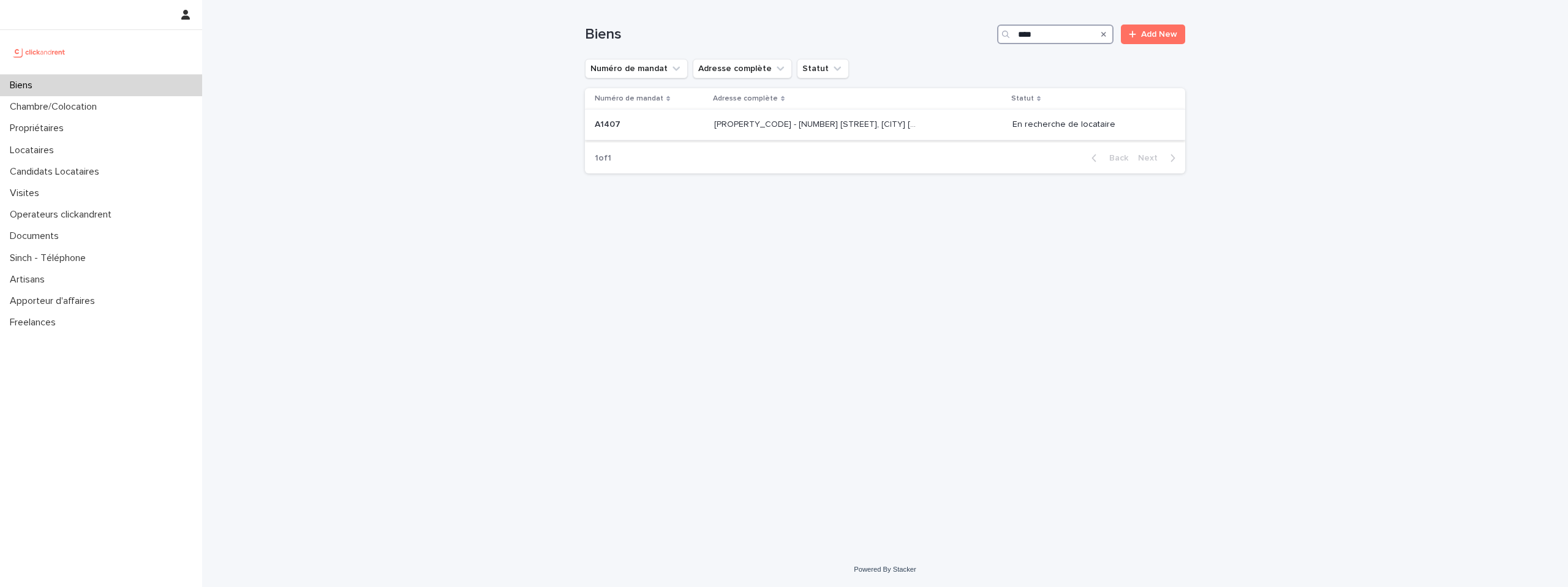 type on "****" 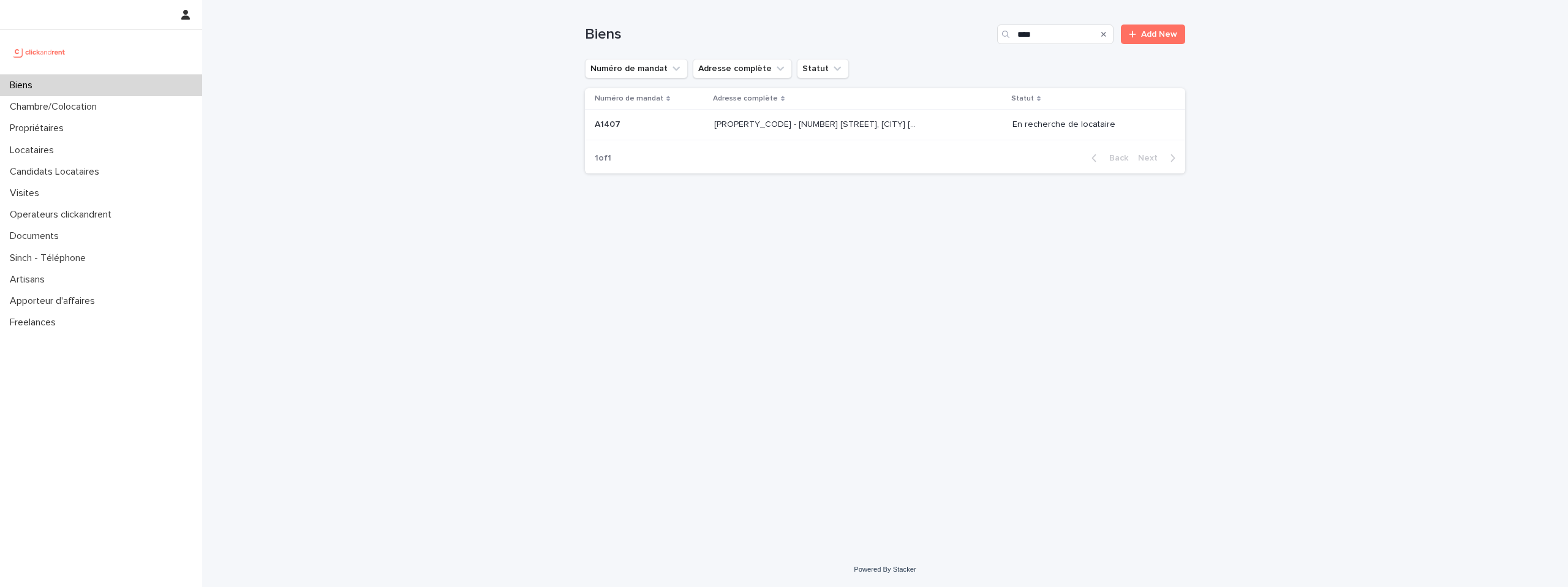 click on "[PROPERTY_CODE] - [NUMBER] [STREET], [CITY] [POSTAL_CODE] [PROPERTY_CODE] - [NUMBER] [STREET], [CITY] [POSTAL_CODE]" at bounding box center [858, 125] 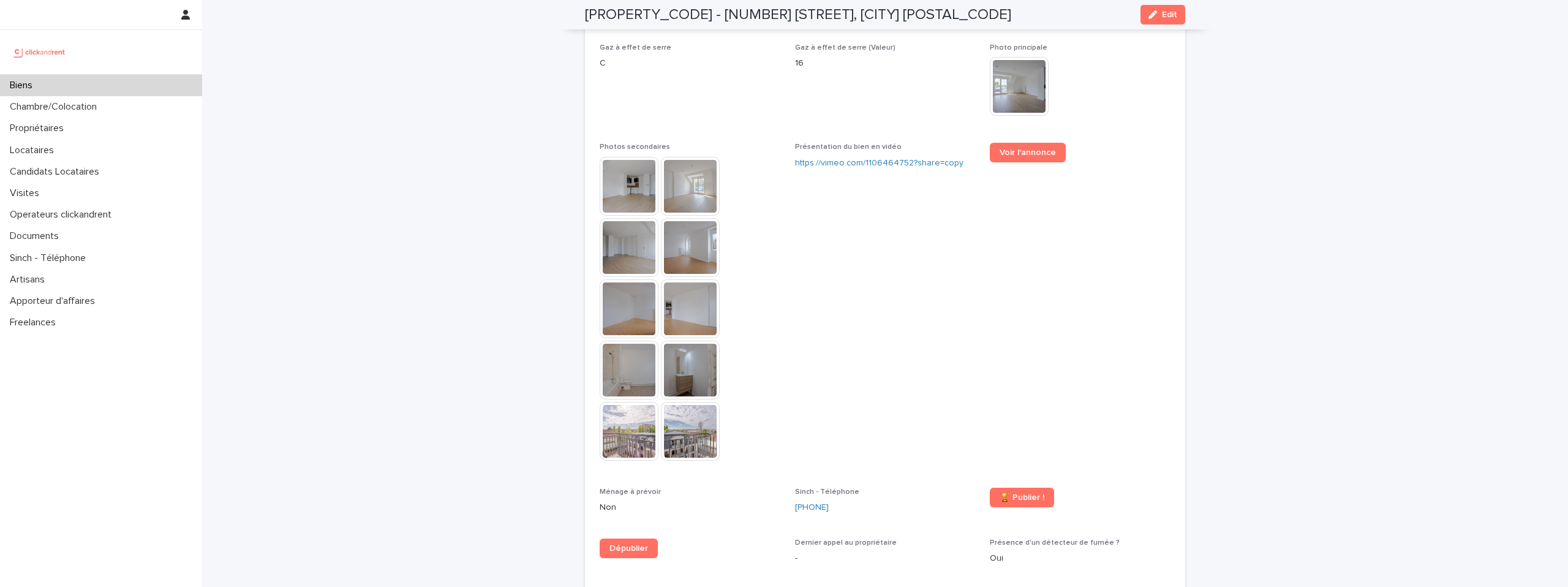 scroll, scrollTop: 3377, scrollLeft: 0, axis: vertical 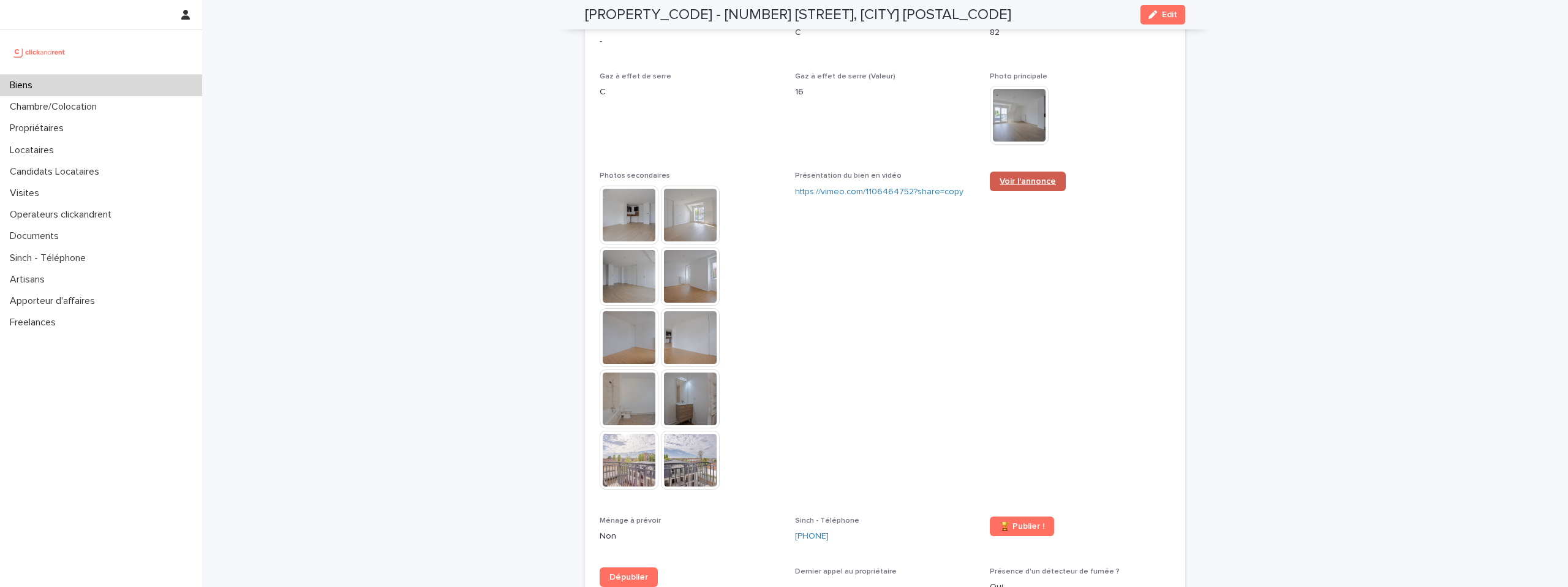 click on "Voir l'annonce" at bounding box center [1028, 181] 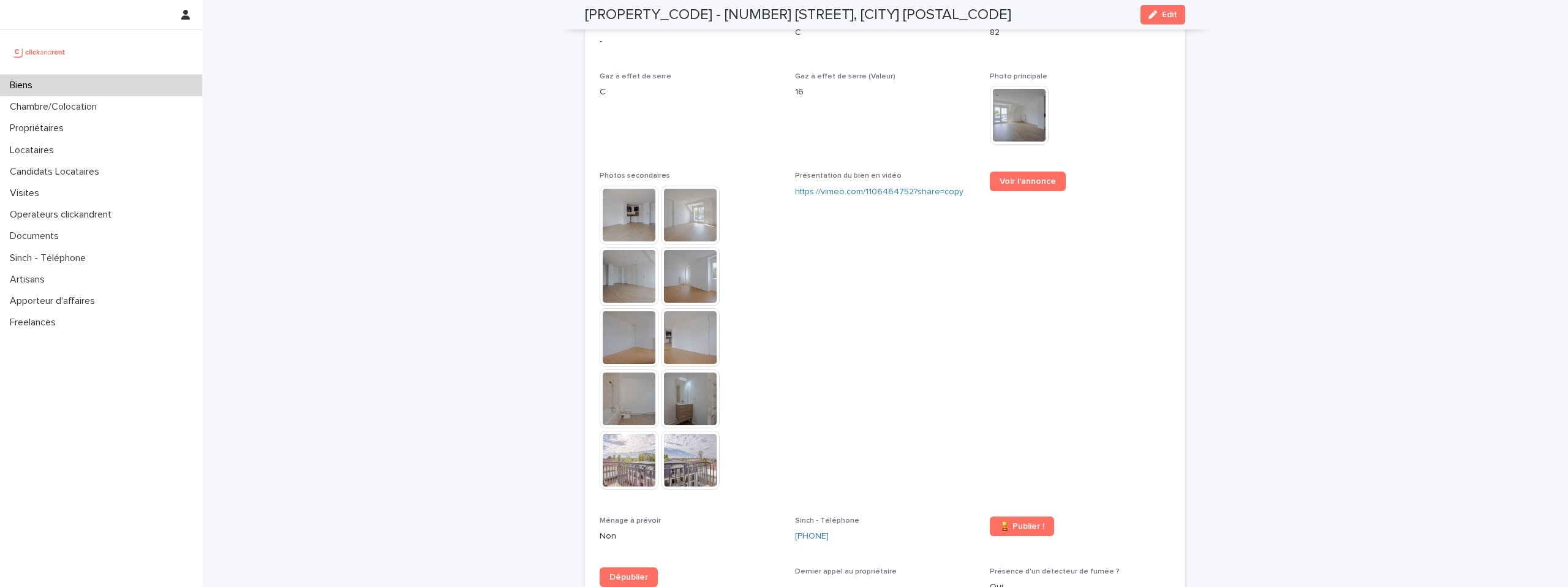 scroll, scrollTop: 3377, scrollLeft: 0, axis: vertical 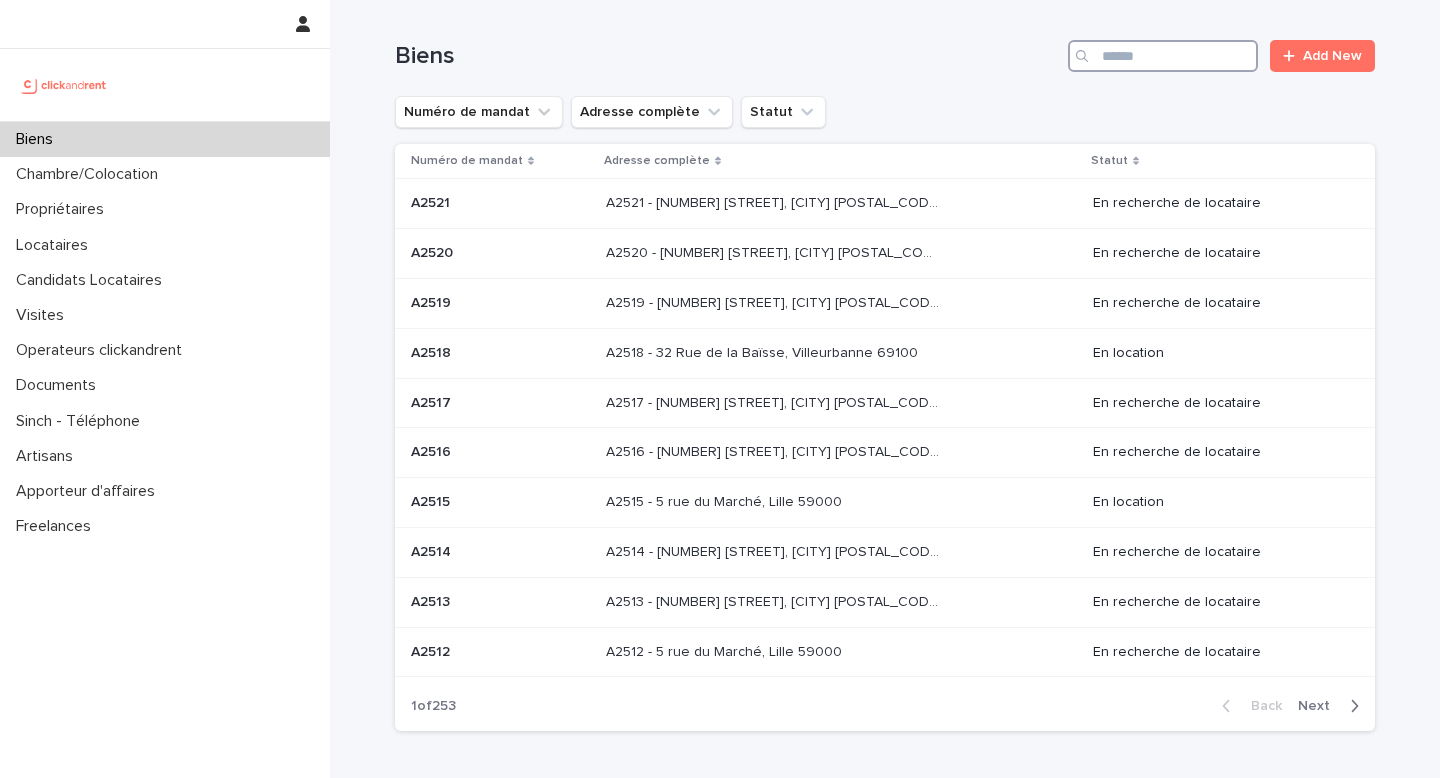 click at bounding box center [1163, 56] 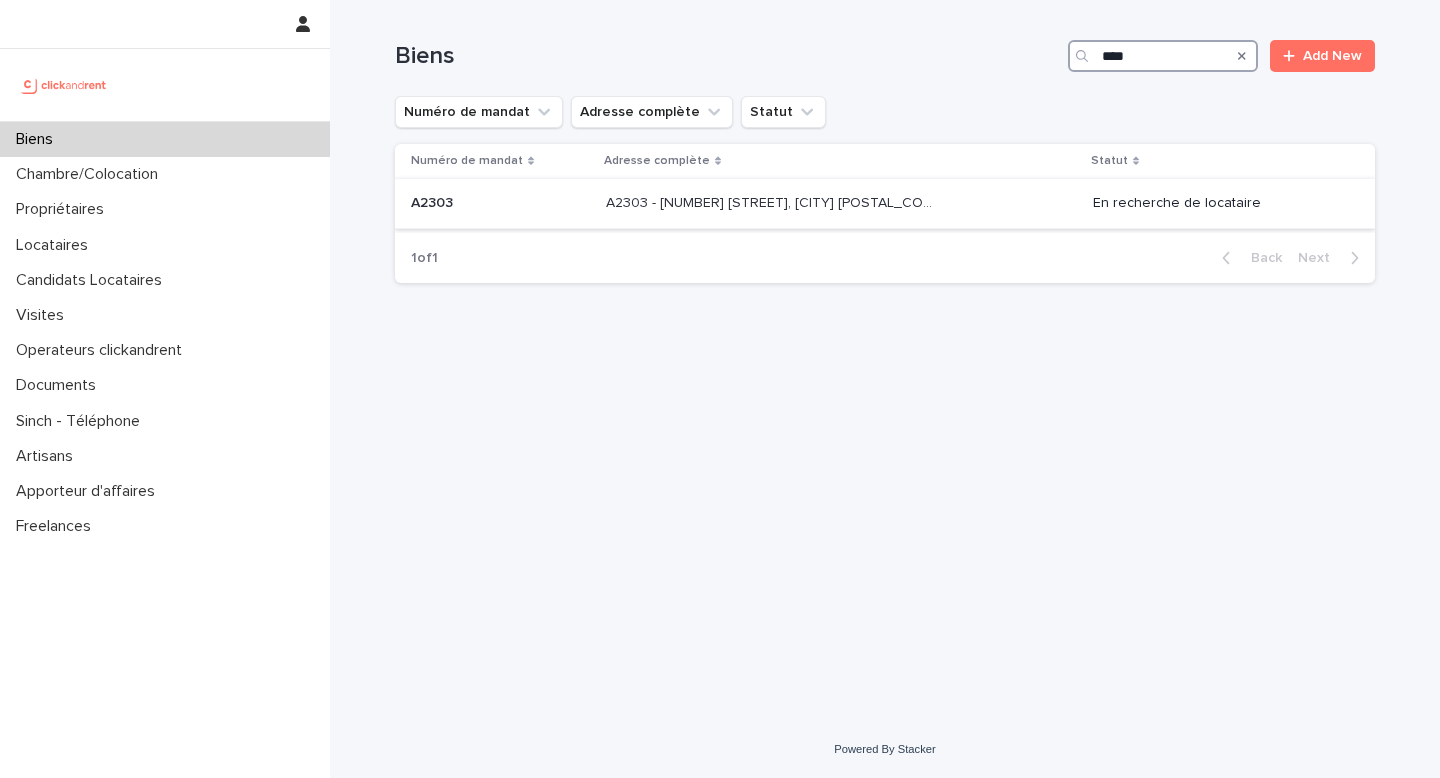 type on "****" 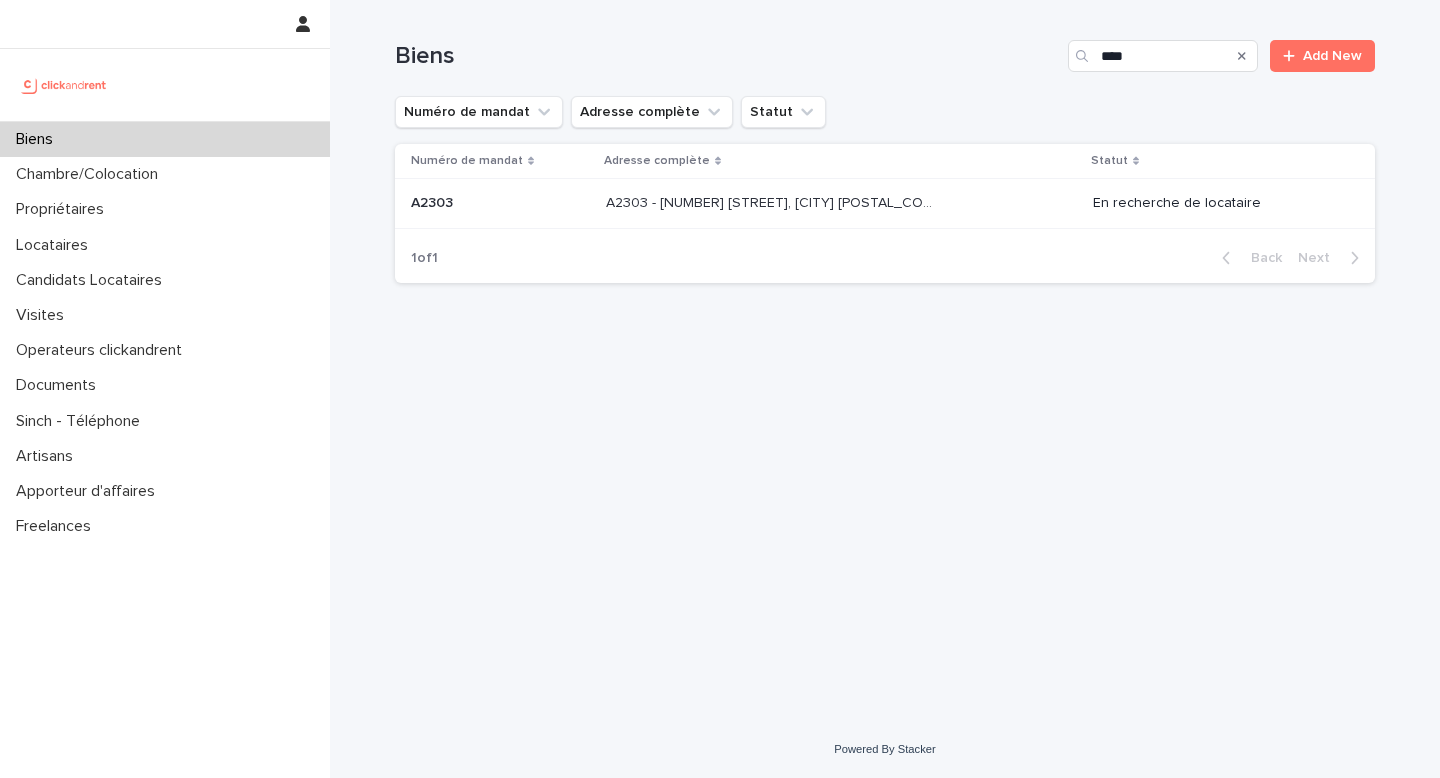click on "[PROPERTY_CODE] - [NUMBER] [STREET], [CITY] [POSTAL_CODE] [PROPERTY_CODE] - [NUMBER] [STREET], [CITY] [POSTAL_CODE]" at bounding box center (841, 203) 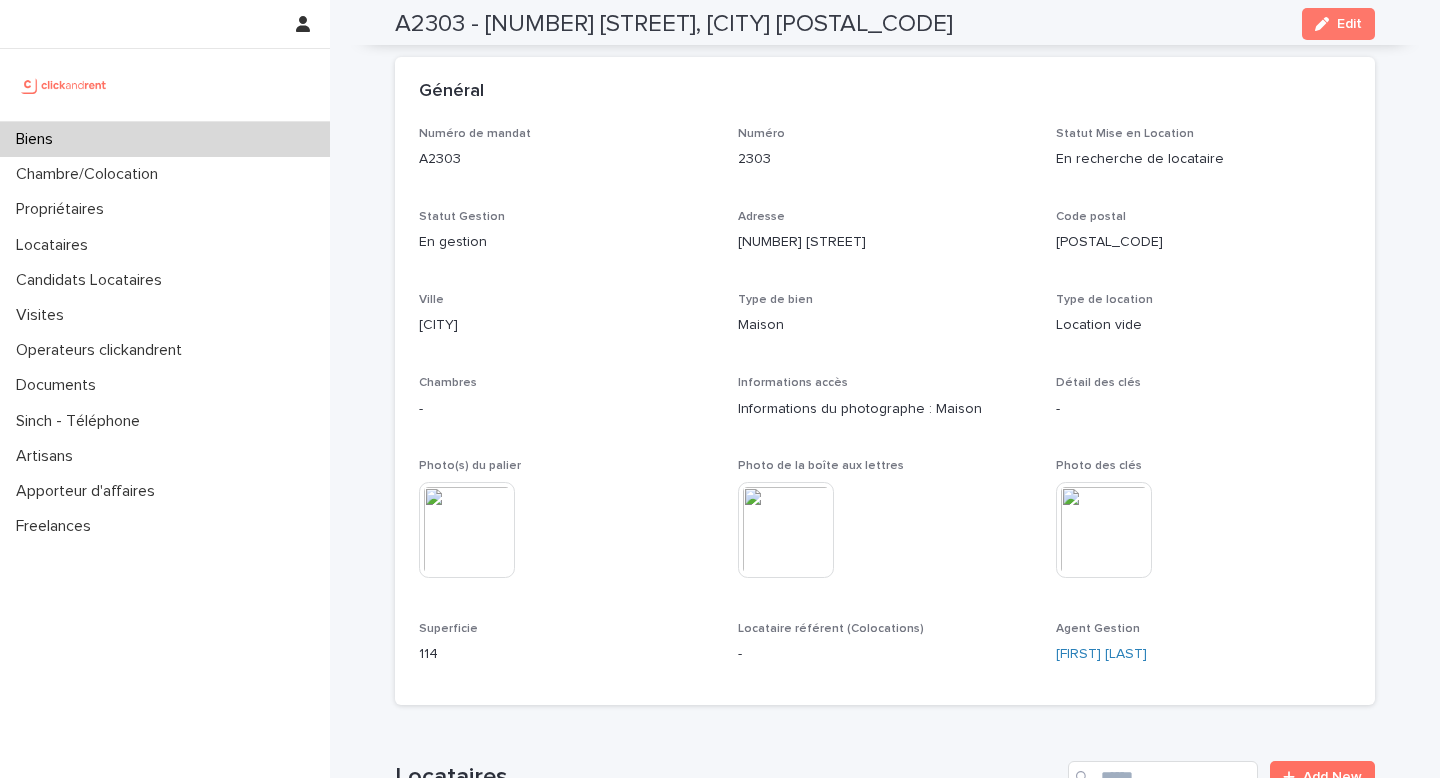 scroll, scrollTop: 0, scrollLeft: 0, axis: both 